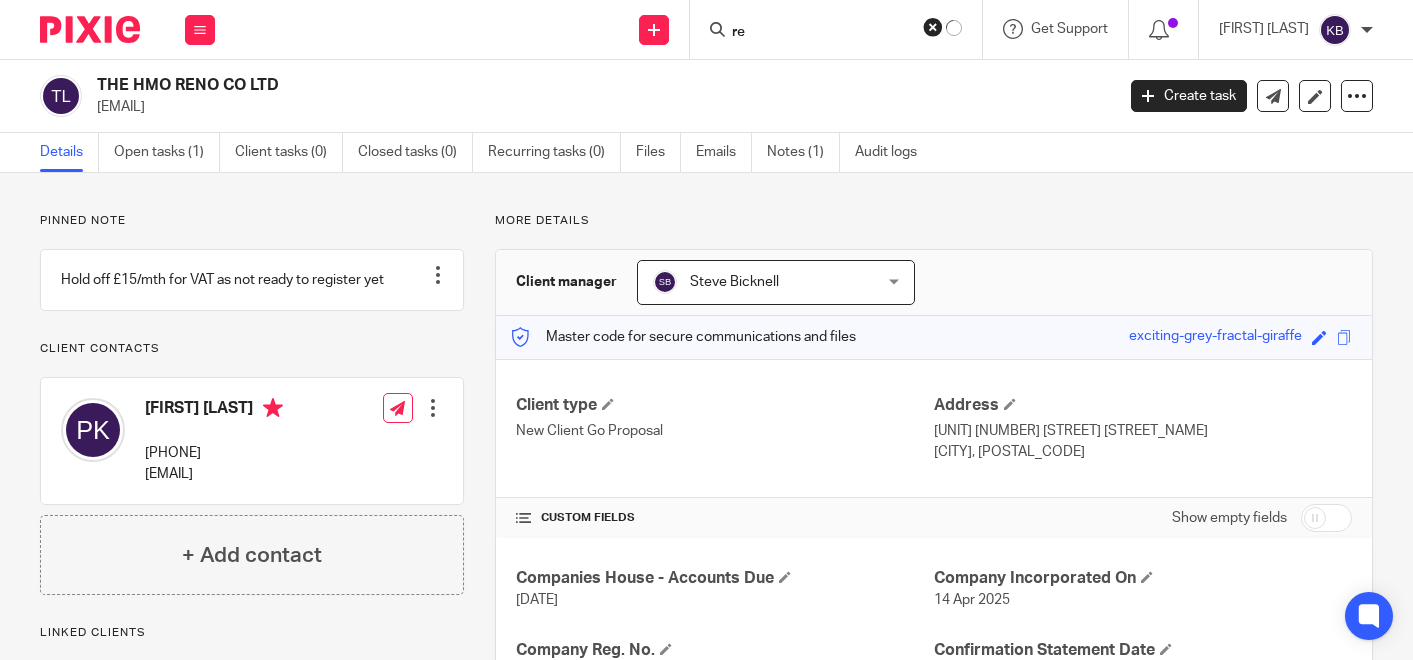 scroll, scrollTop: 0, scrollLeft: 0, axis: both 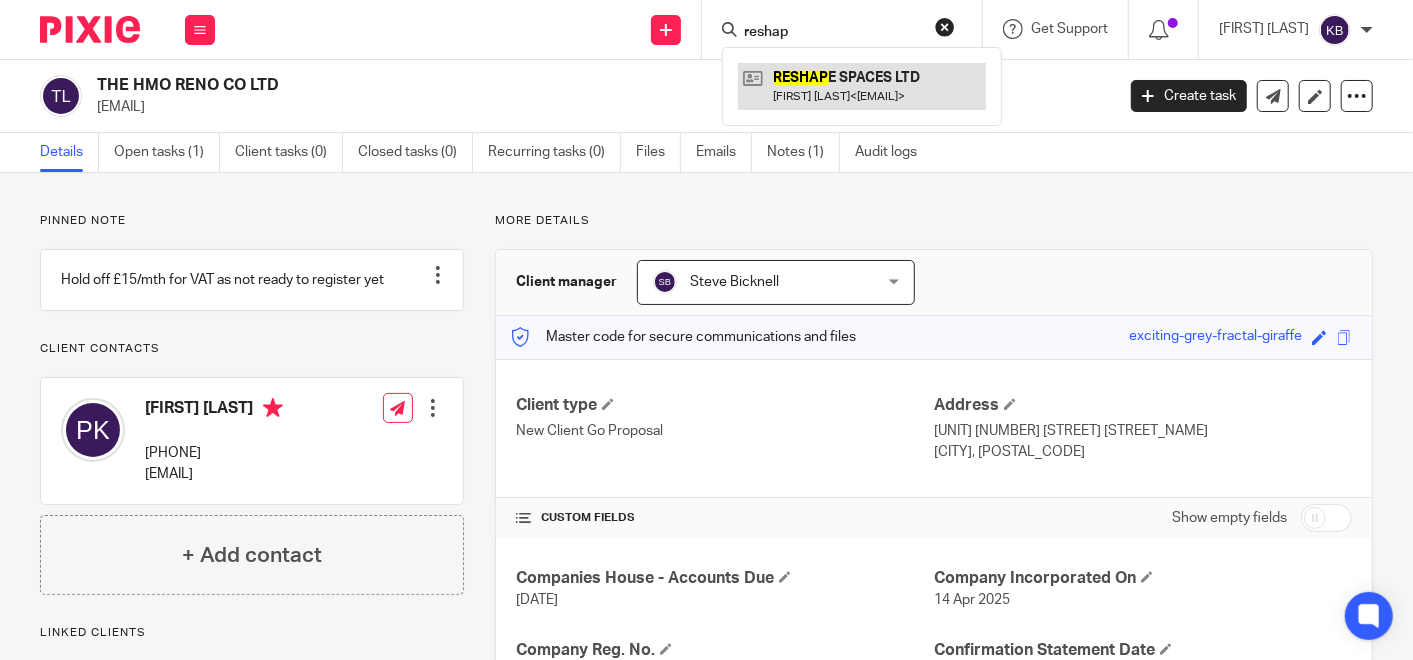 type on "reshap" 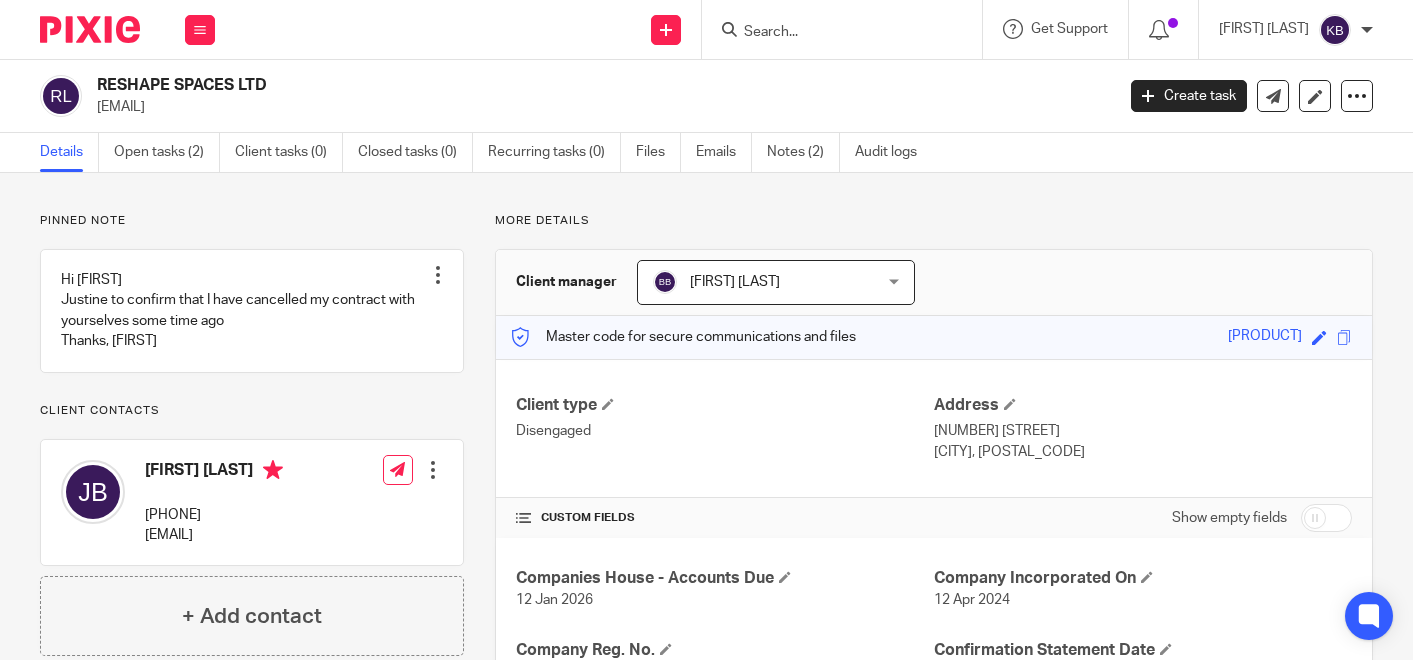 scroll, scrollTop: 0, scrollLeft: 0, axis: both 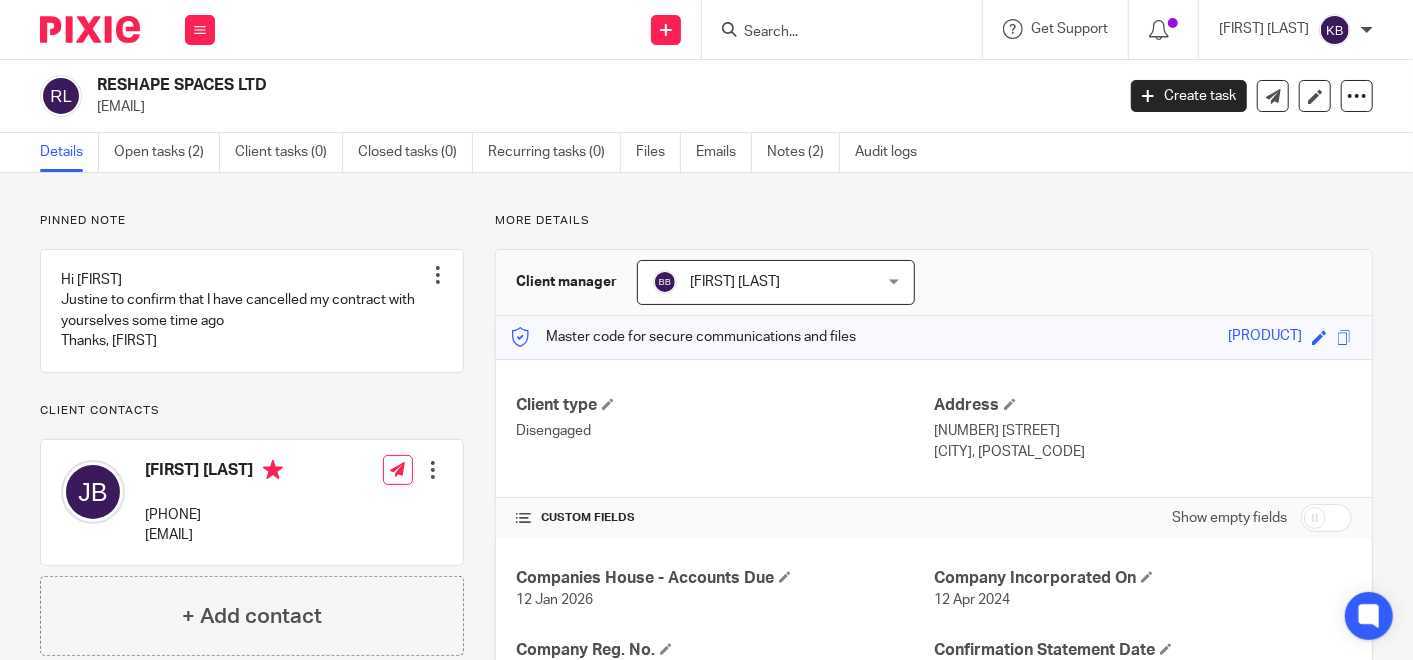 click at bounding box center [832, 33] 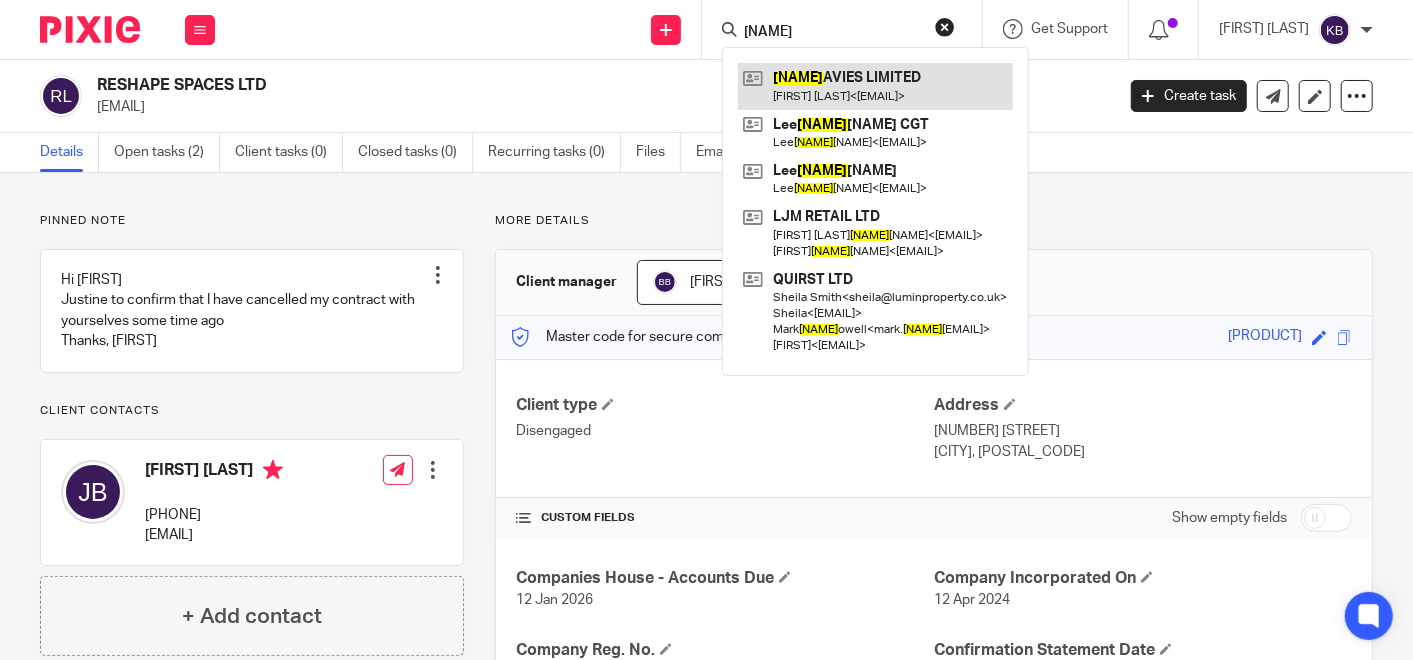 type on "mcd" 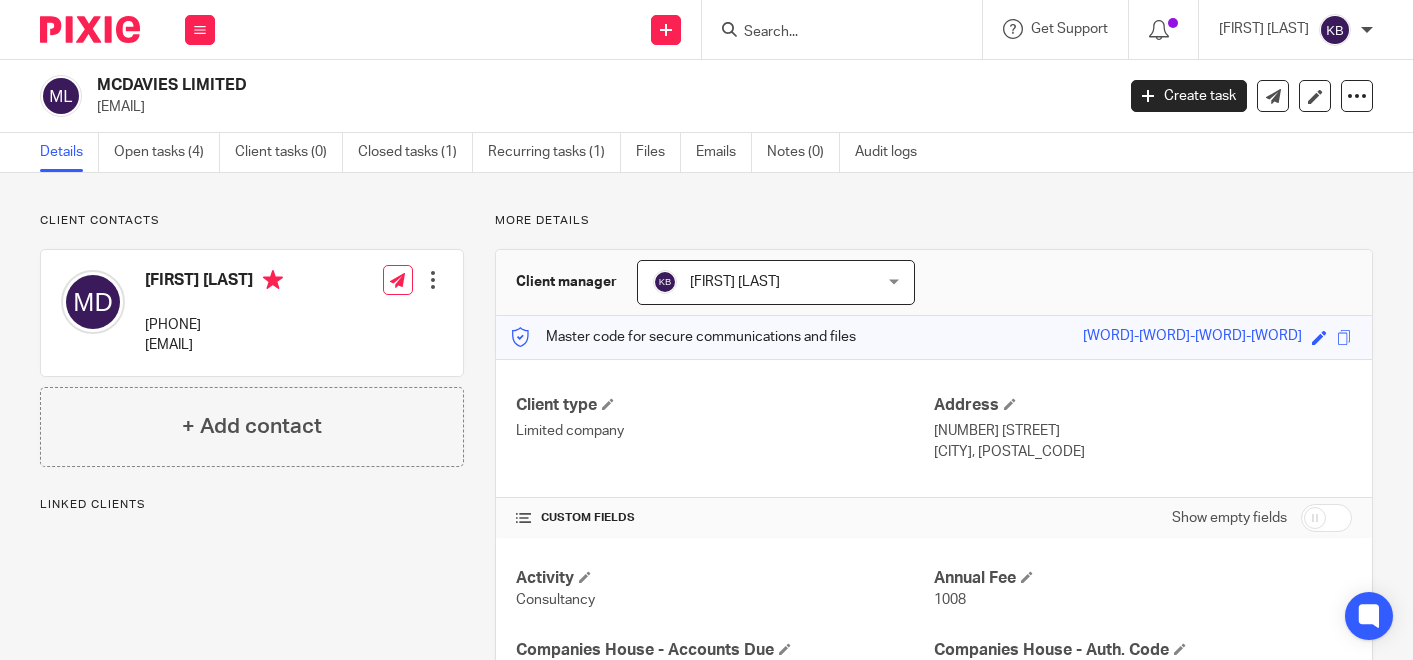 scroll, scrollTop: 0, scrollLeft: 0, axis: both 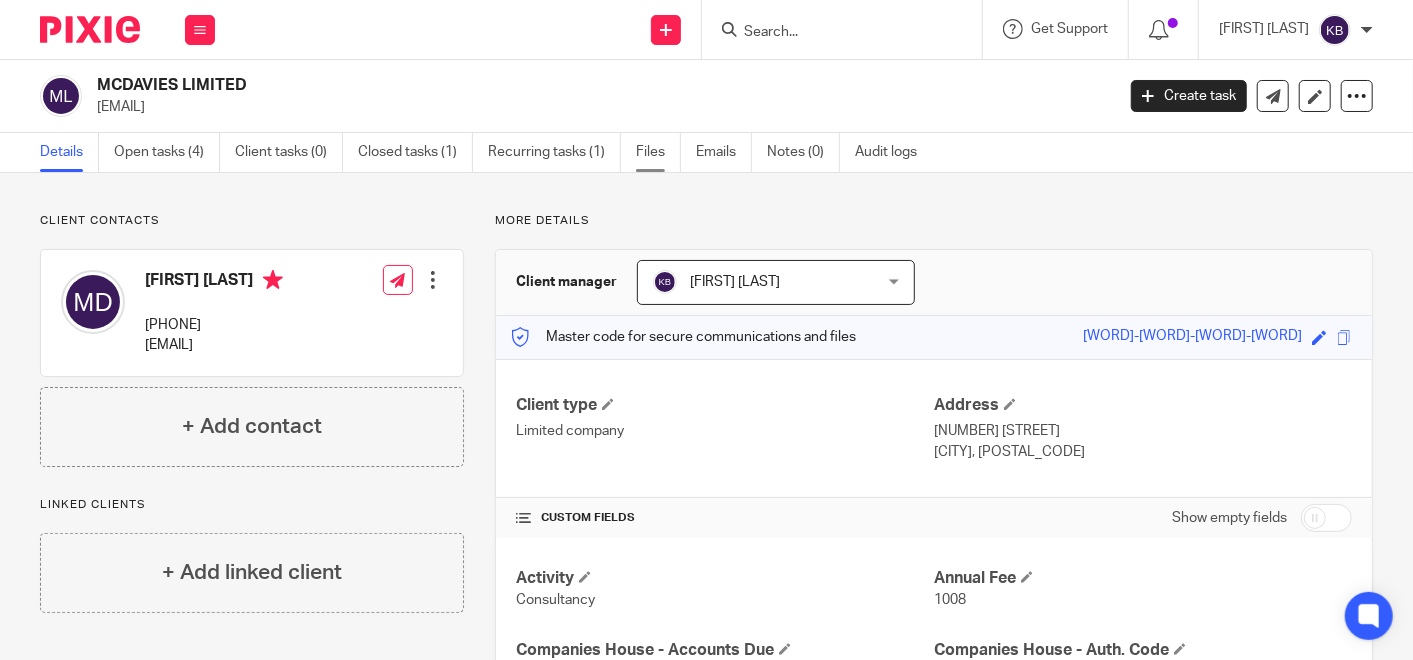 click on "Files" at bounding box center [658, 152] 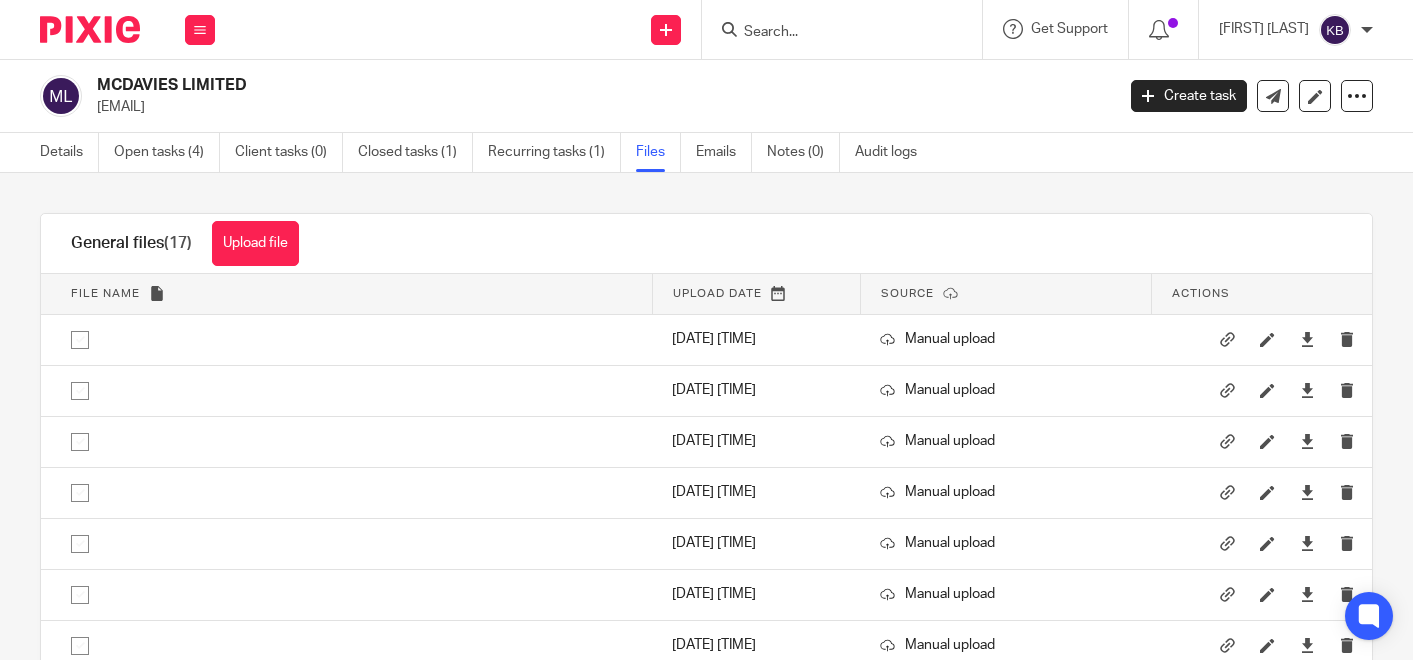 scroll, scrollTop: 0, scrollLeft: 0, axis: both 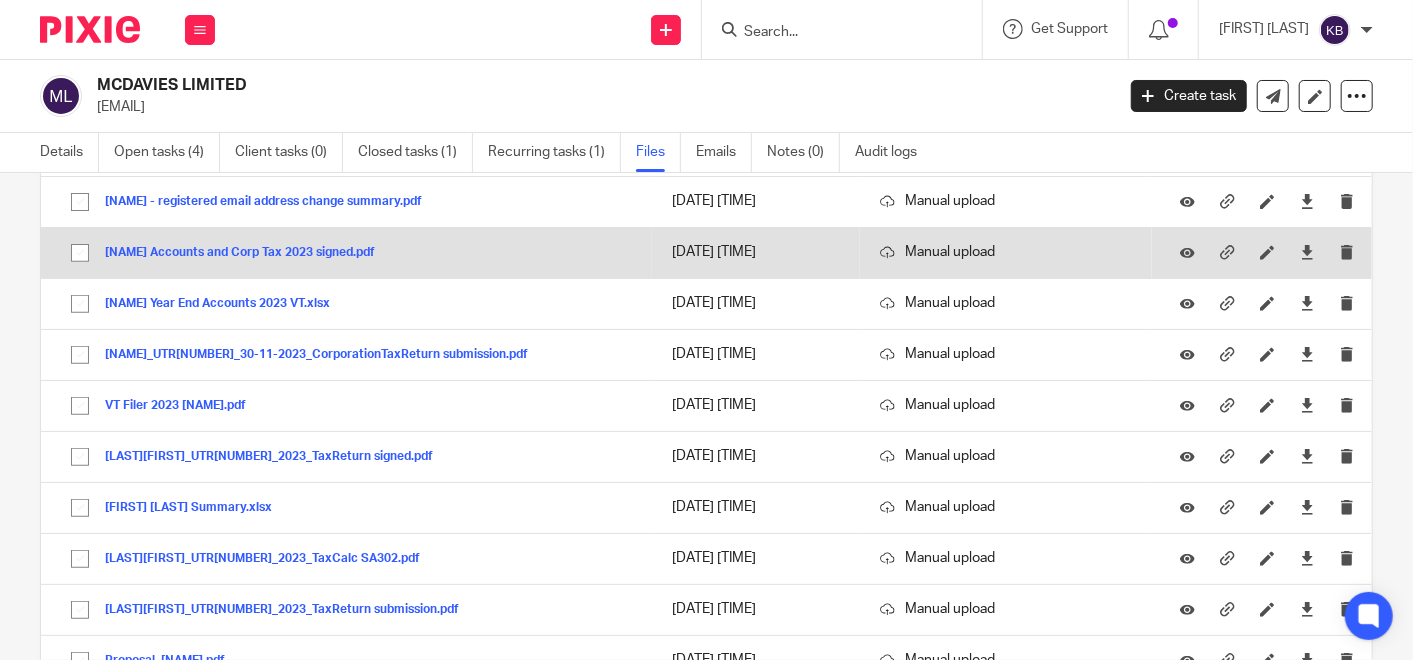 click on "[NAME] Accounts and Corp Tax 2023 signed.pdf" at bounding box center (247, 253) 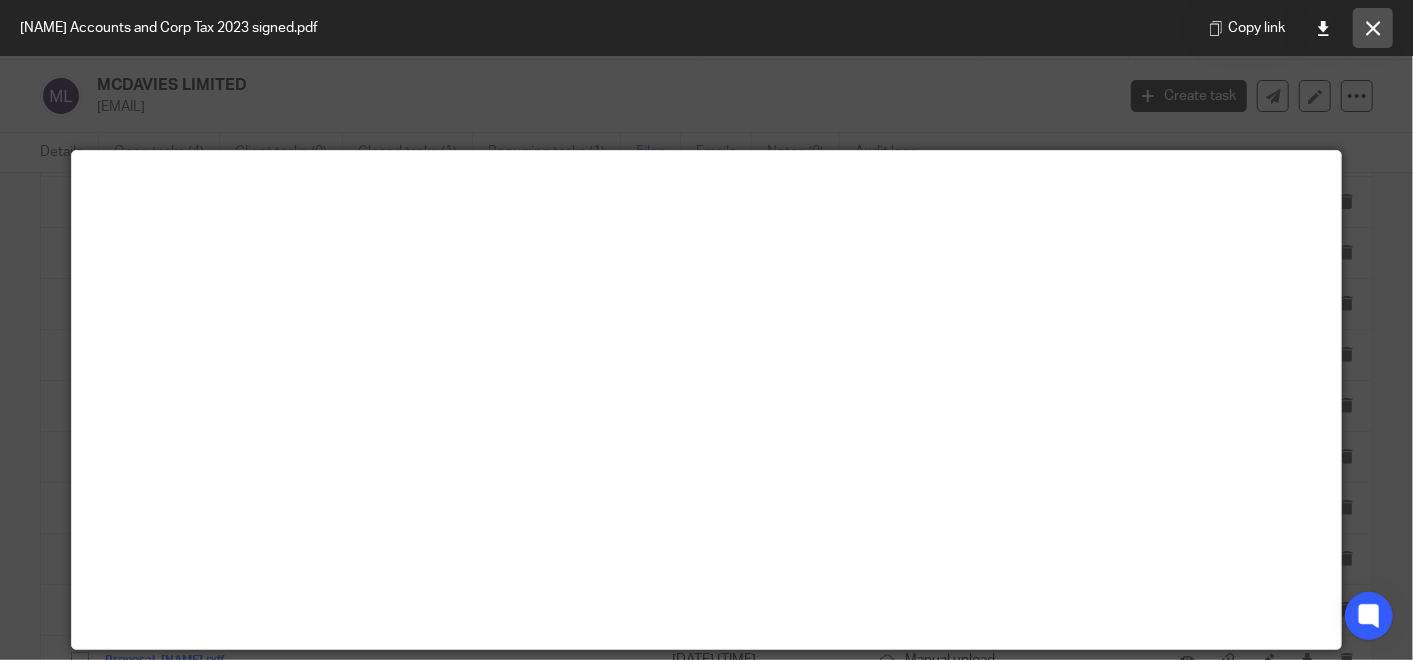 click at bounding box center (1373, 28) 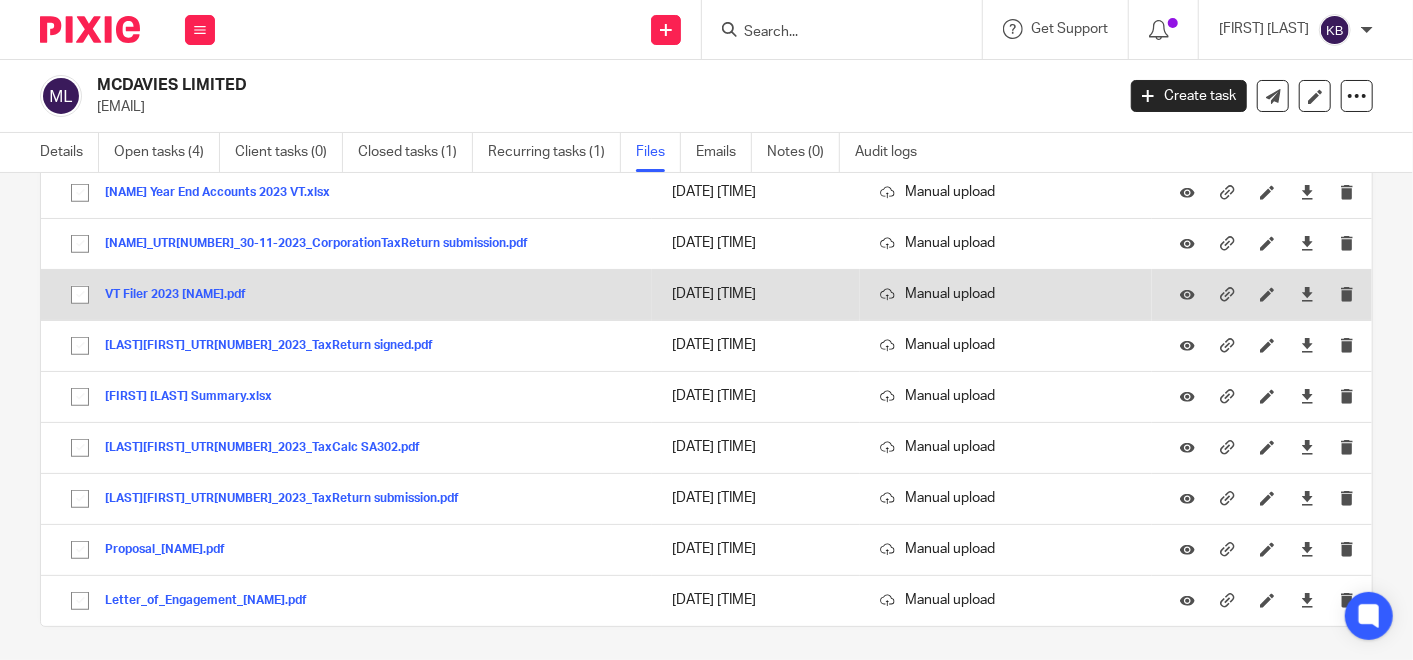 scroll, scrollTop: 605, scrollLeft: 0, axis: vertical 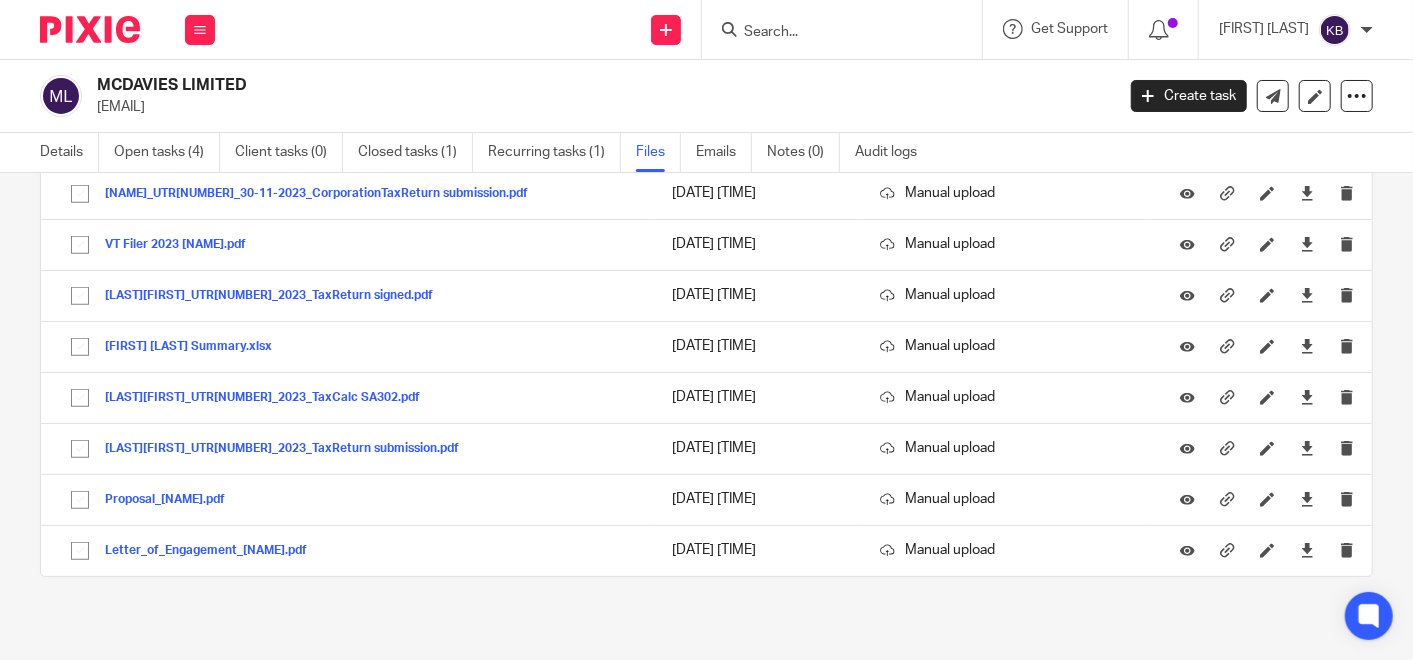 click on "Send new email
Create task
Add client
Get Support
Contact via email
Check our documentation
Access the academy
View roadmap" at bounding box center (824, 29) 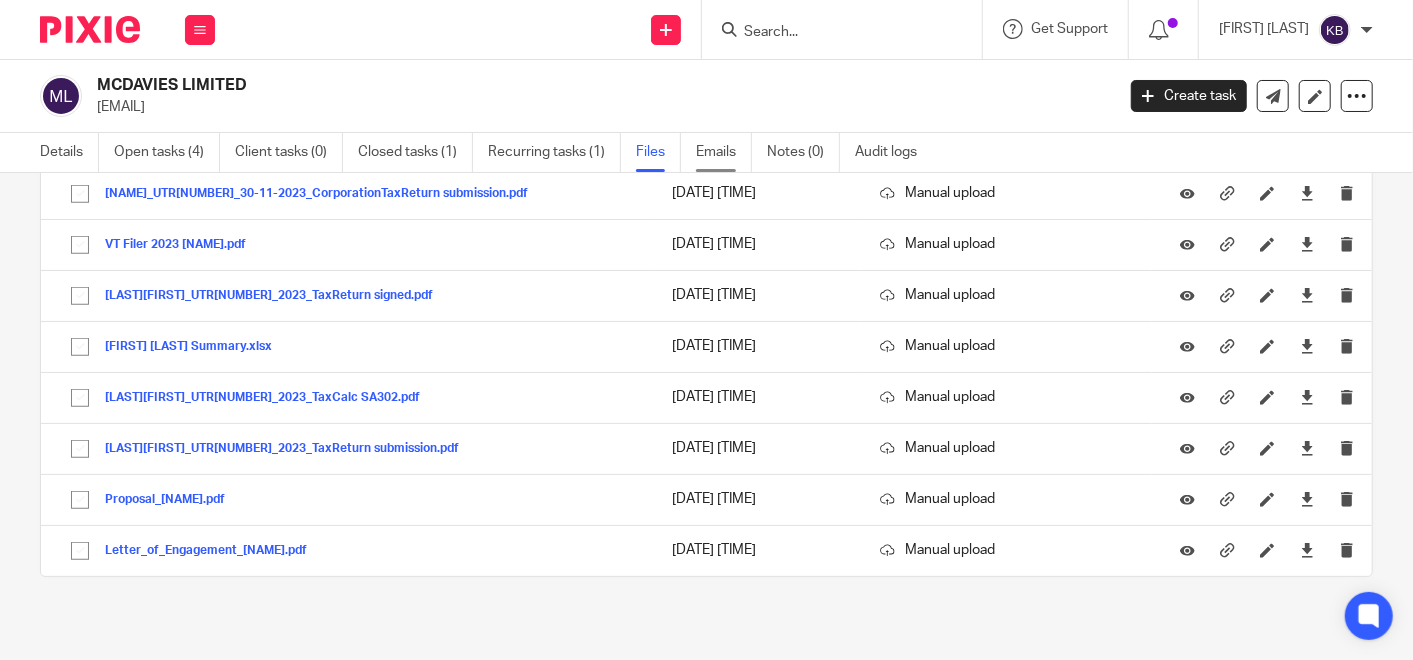 click on "Emails" at bounding box center [724, 152] 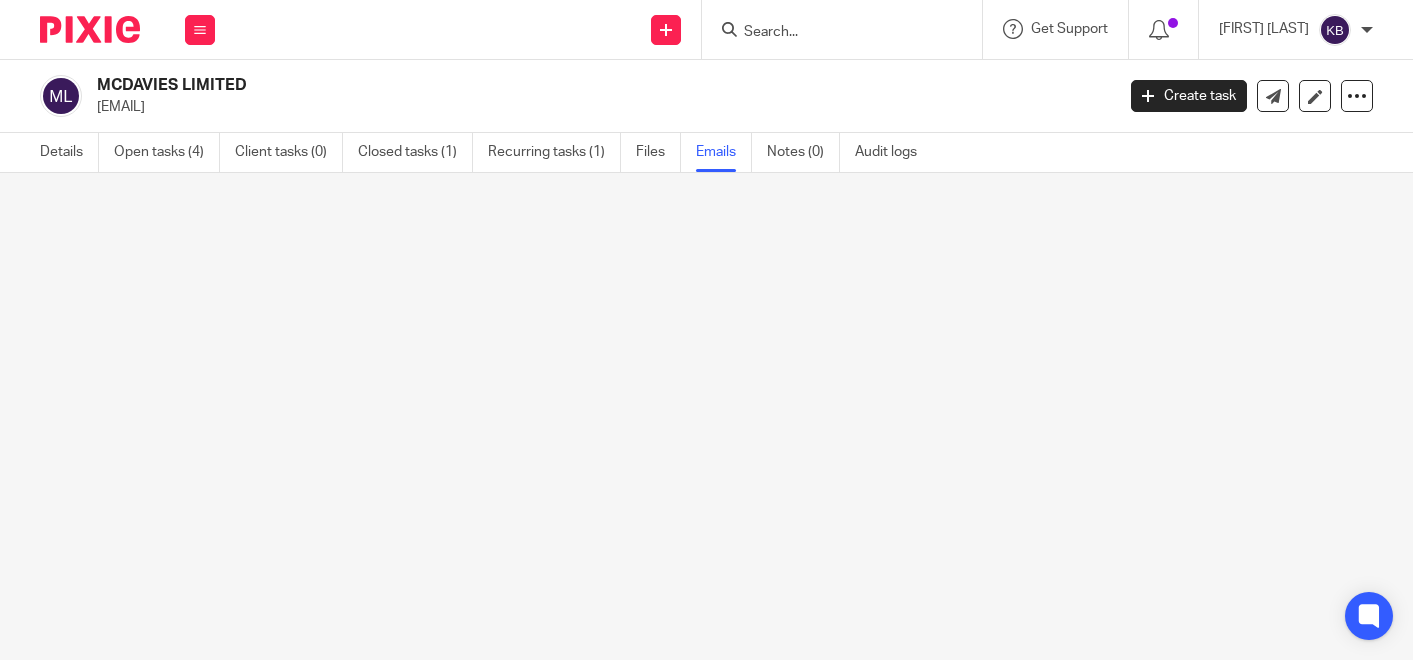 scroll, scrollTop: 0, scrollLeft: 0, axis: both 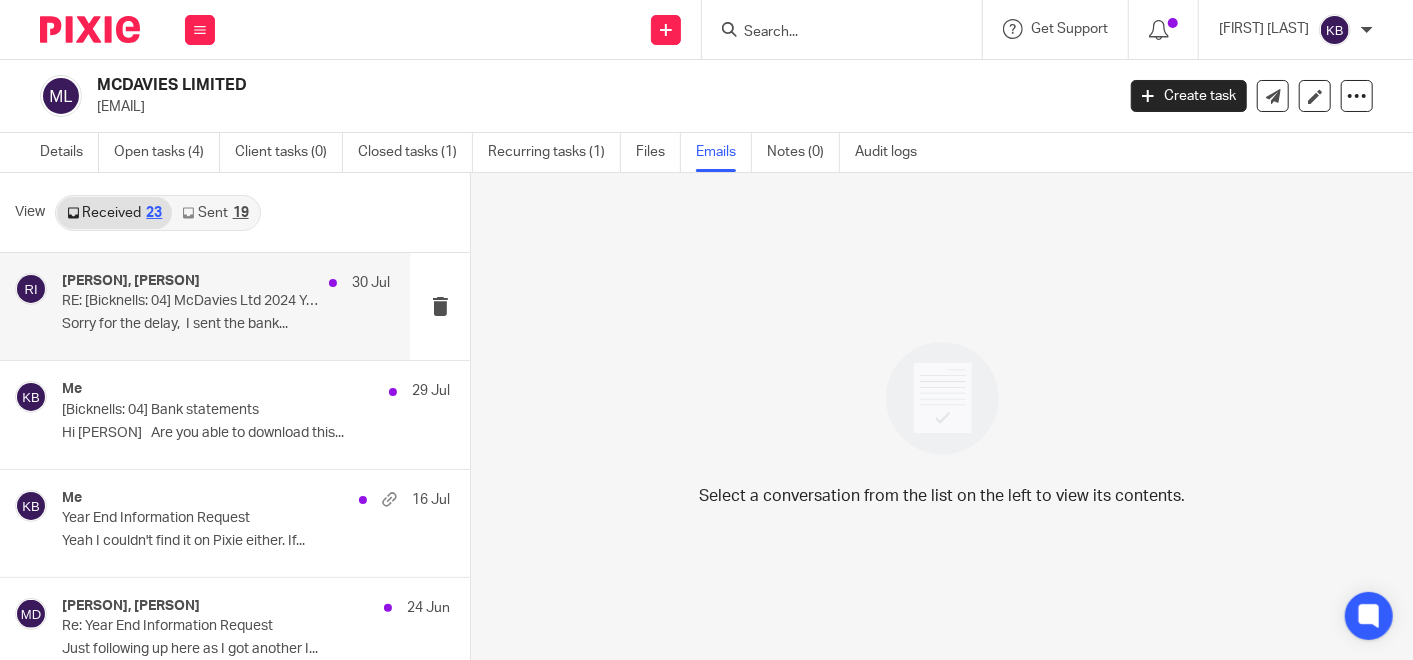 click on "Sorry for the delay,  I sent the bank..." at bounding box center (226, 324) 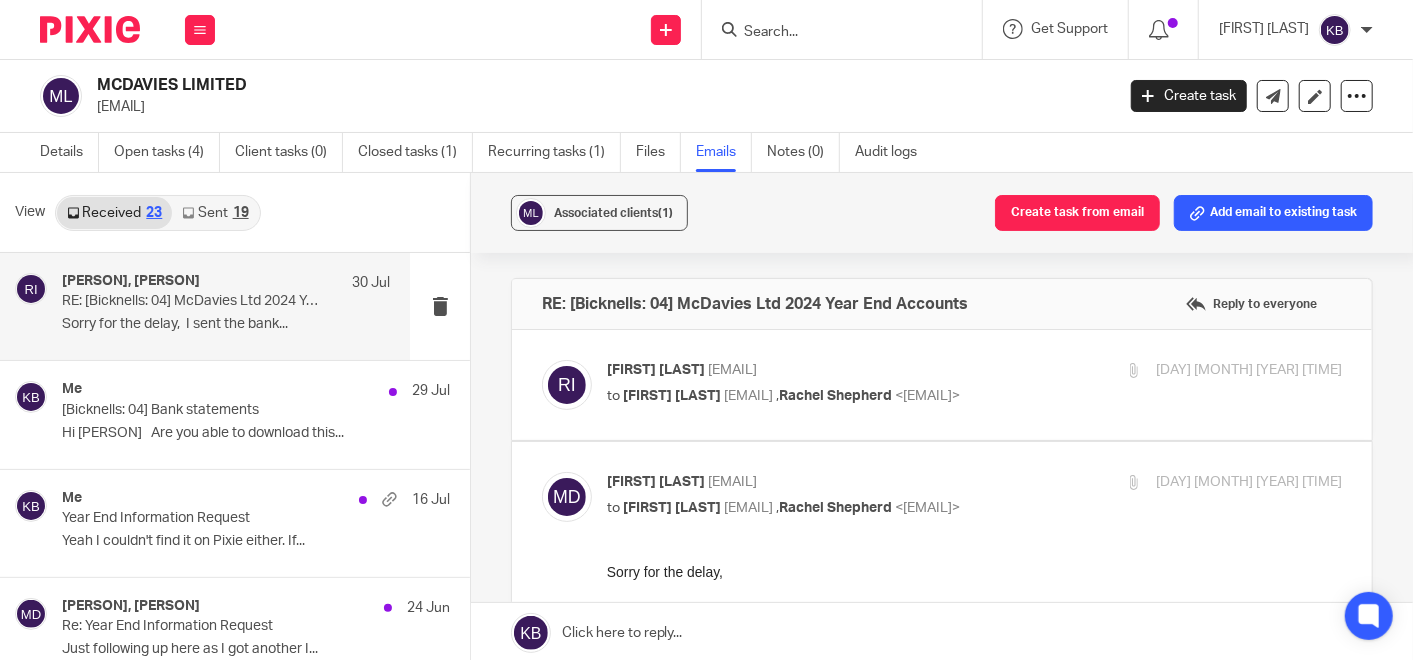 scroll, scrollTop: 0, scrollLeft: 0, axis: both 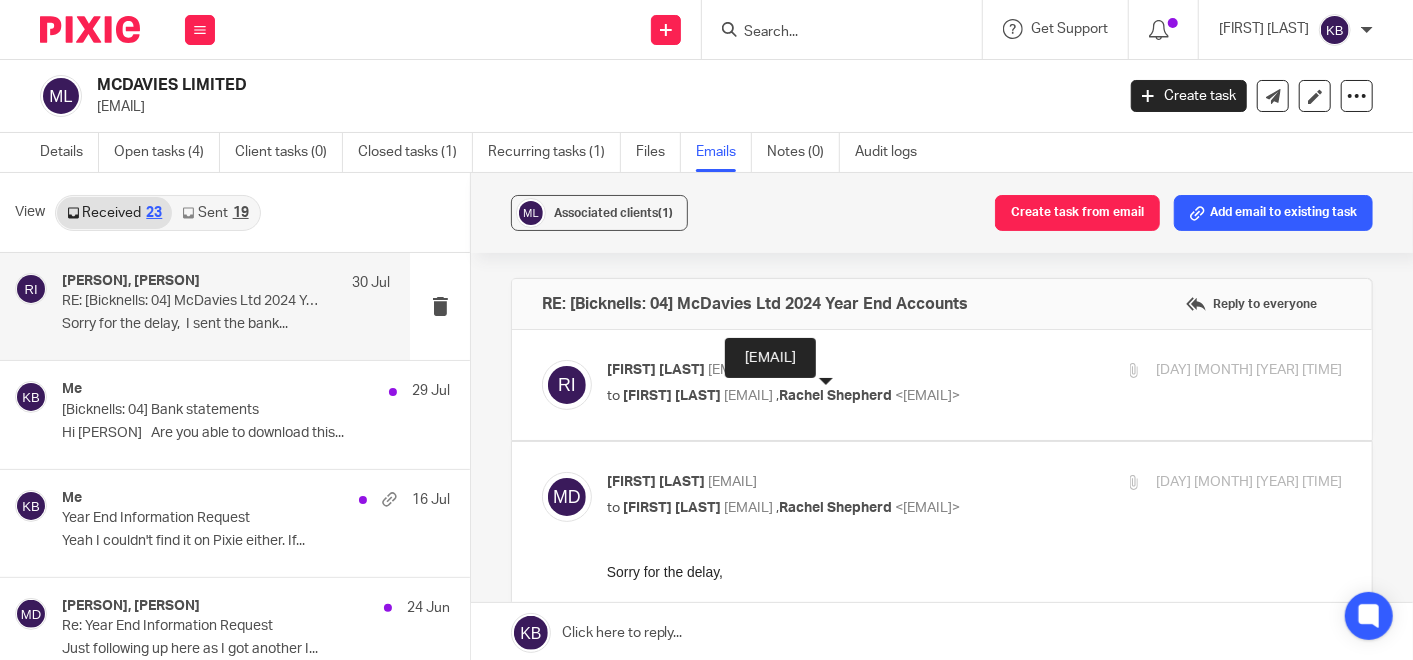 click on "[EMAIL]" at bounding box center (748, 396) 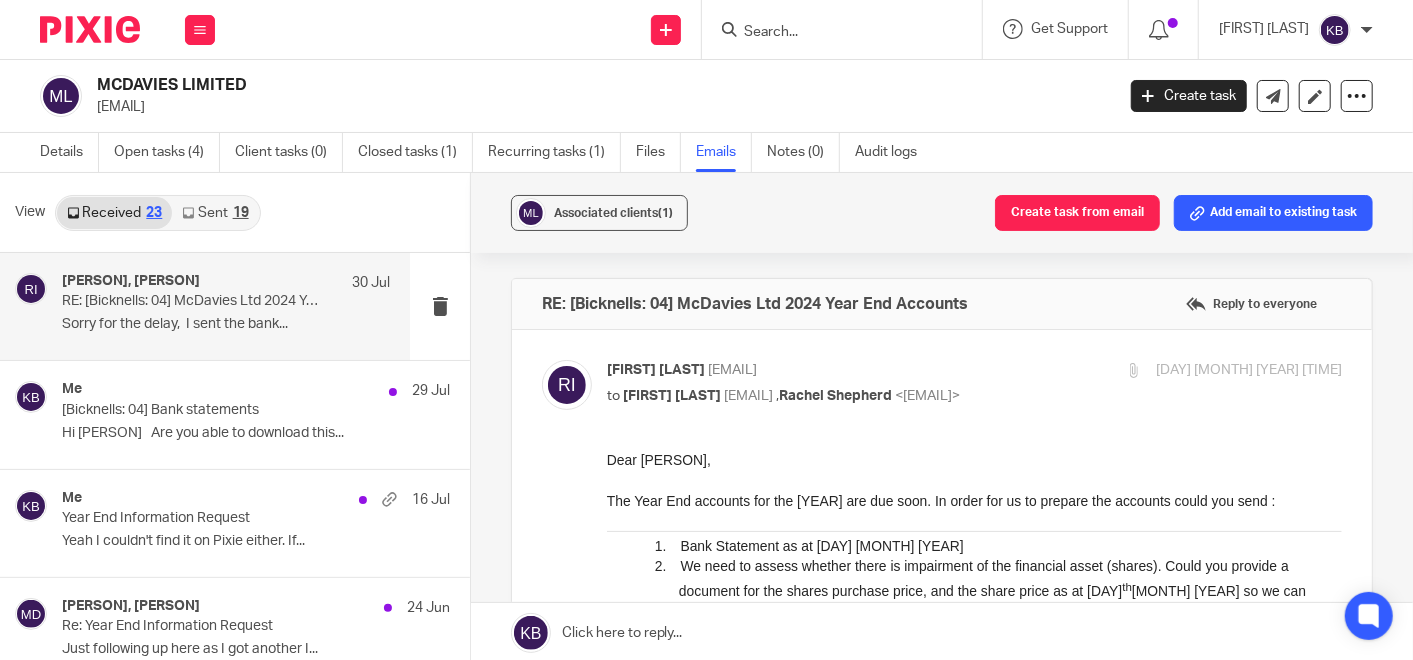 scroll, scrollTop: 0, scrollLeft: 0, axis: both 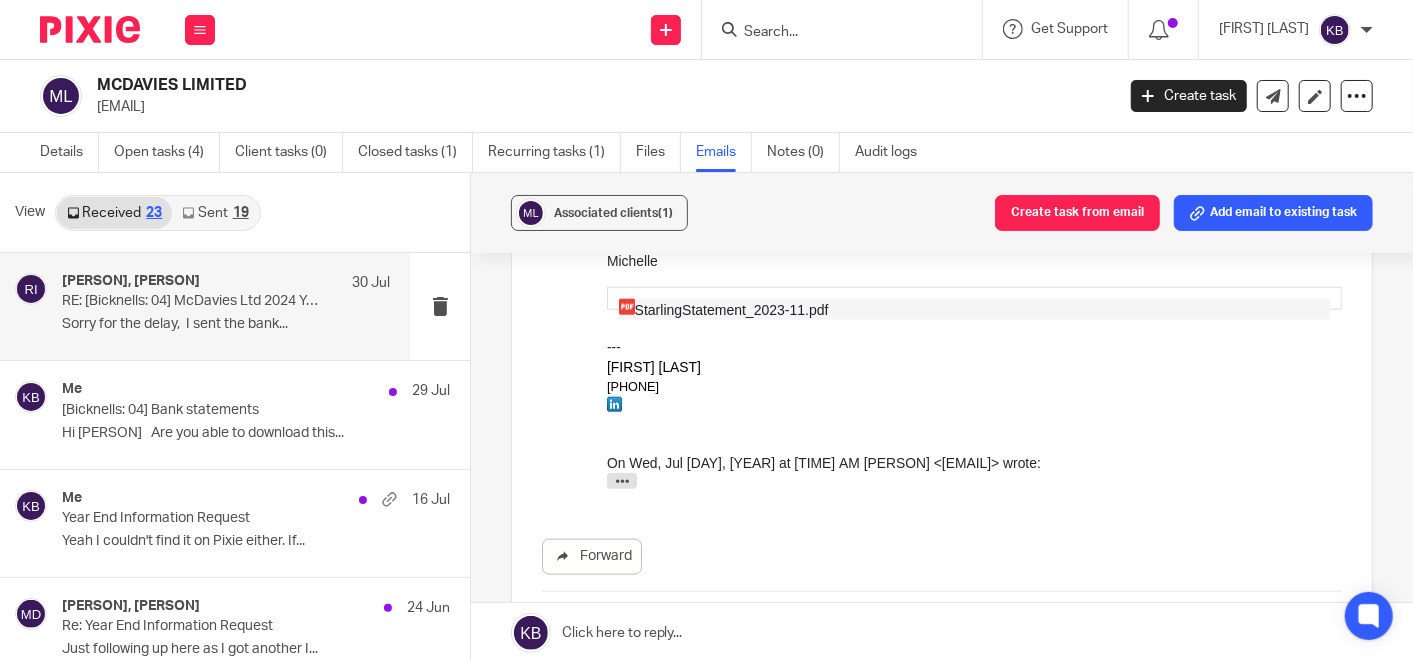 click on "StarlingStatement_2023-11.pdf" at bounding box center (731, 311) 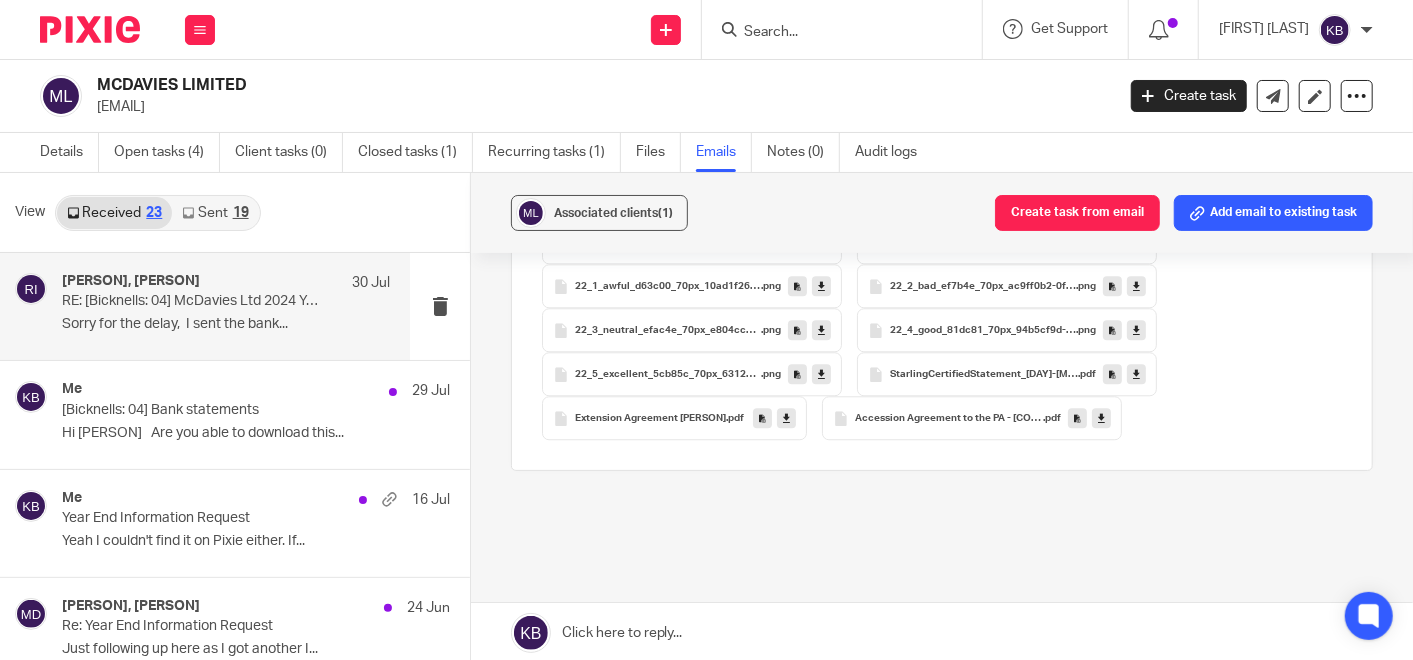 scroll, scrollTop: 2987, scrollLeft: 0, axis: vertical 